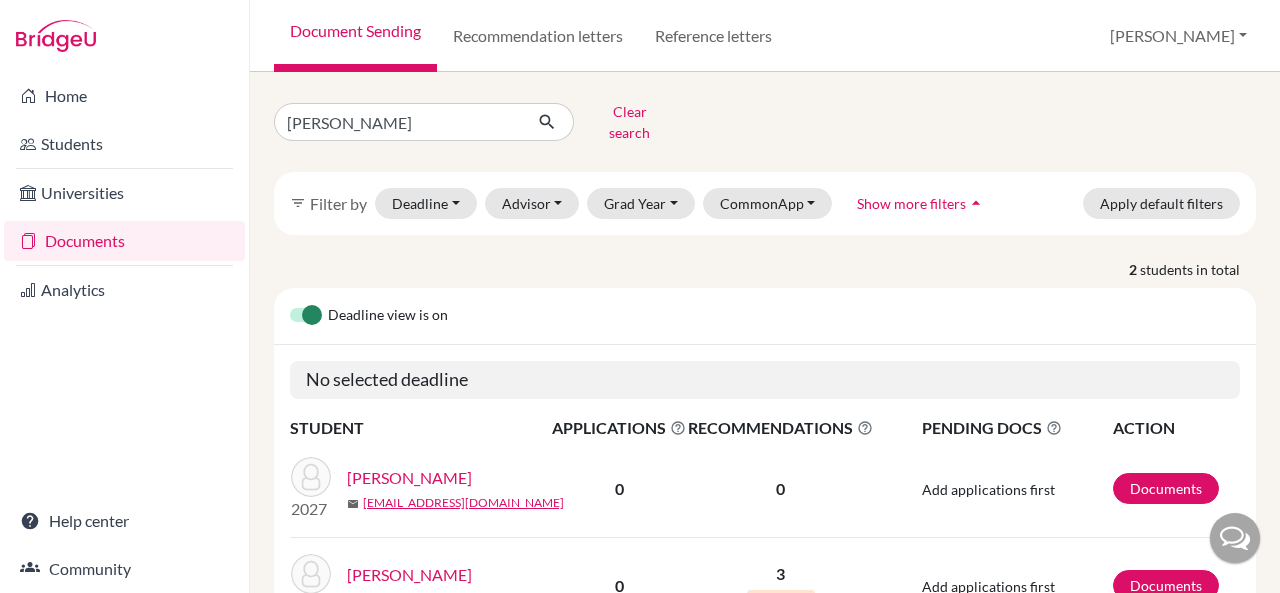 scroll, scrollTop: 0, scrollLeft: 0, axis: both 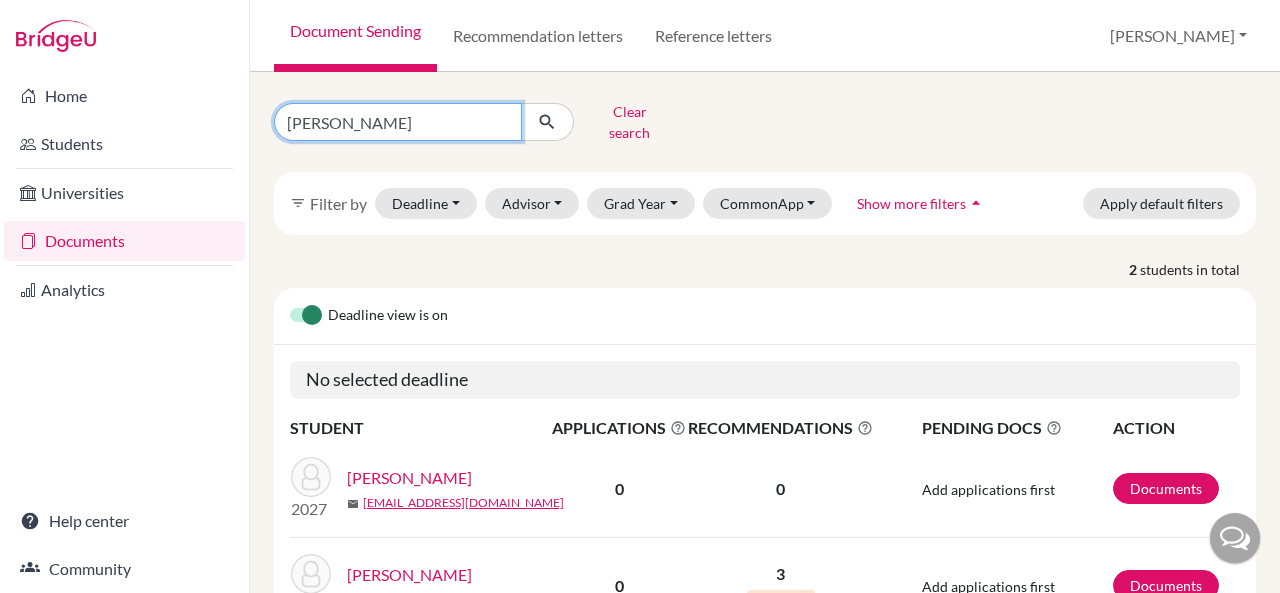 click on "aadi gupta" at bounding box center [398, 122] 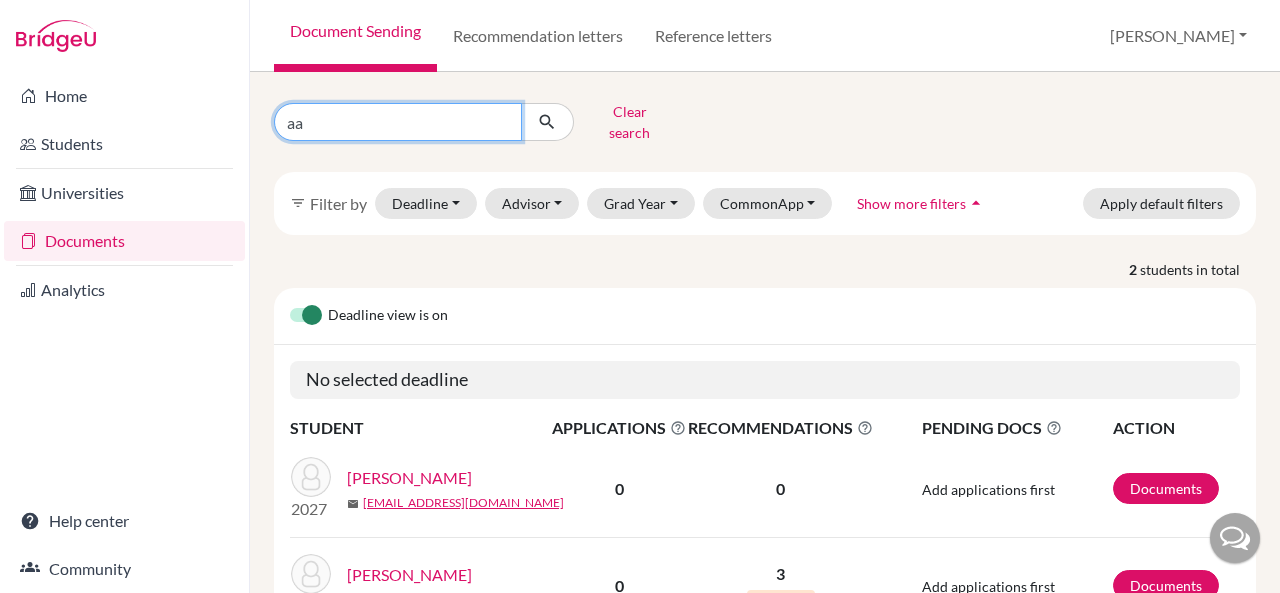 type on "a" 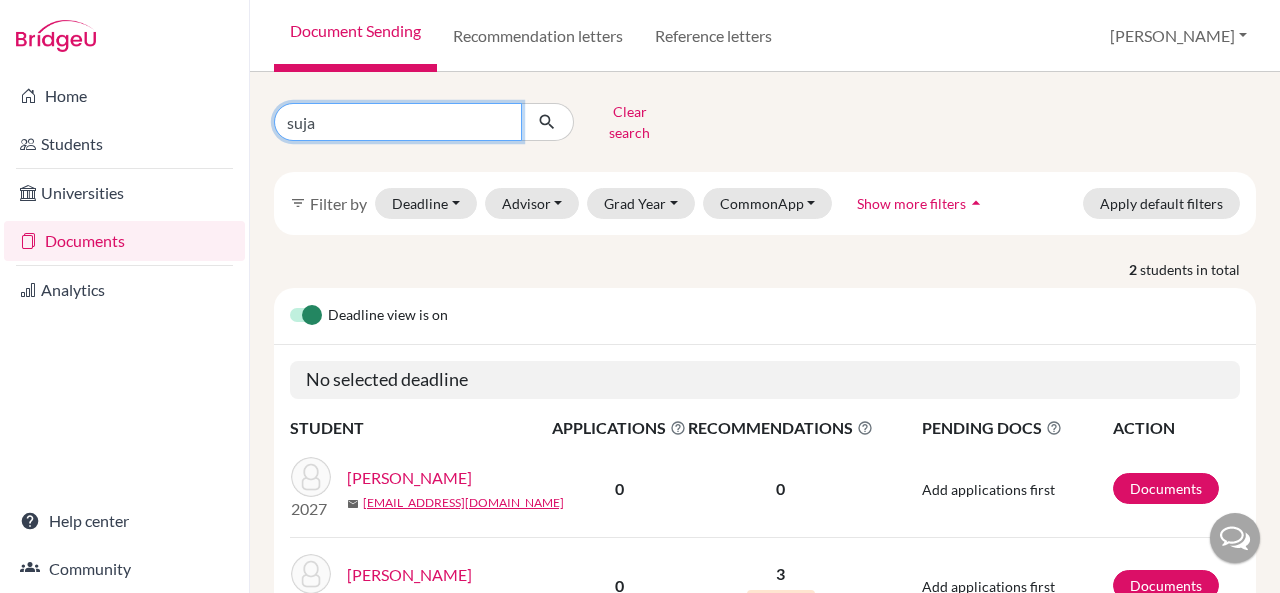 type on "sujai" 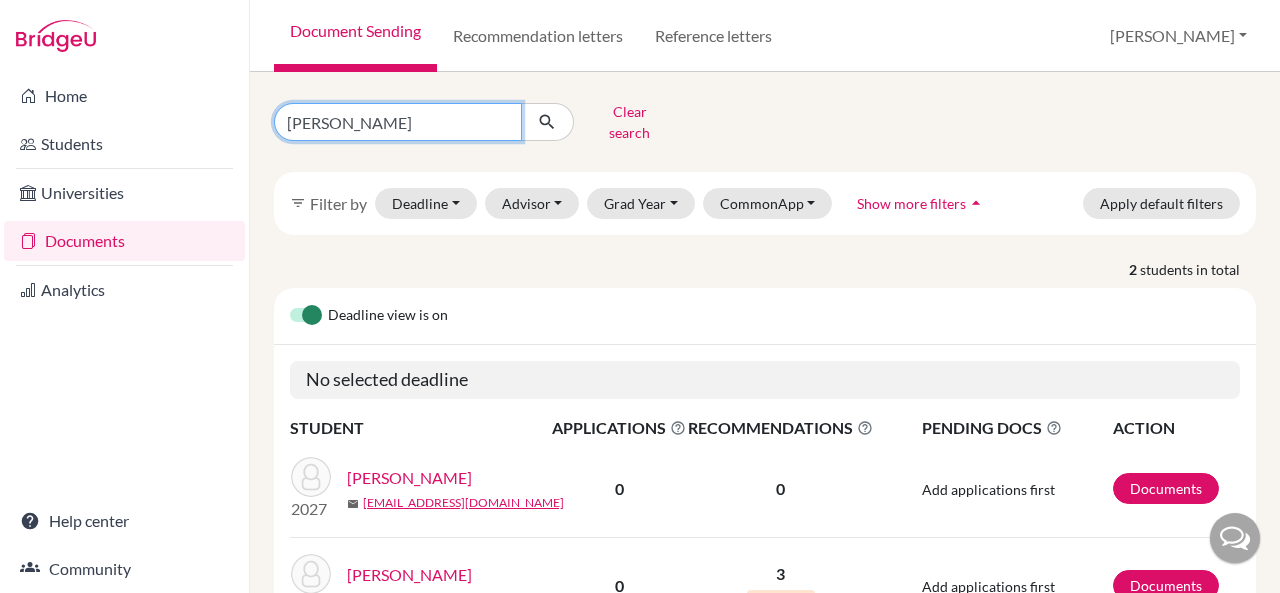 click at bounding box center [547, 122] 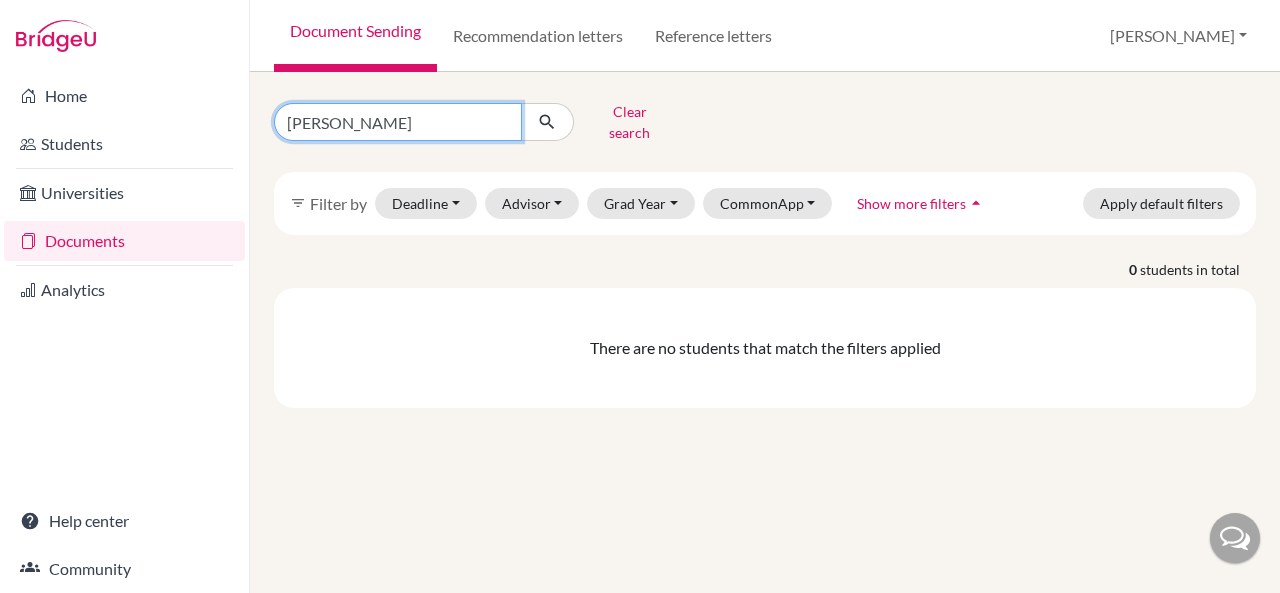 click on "sujai" at bounding box center [398, 122] 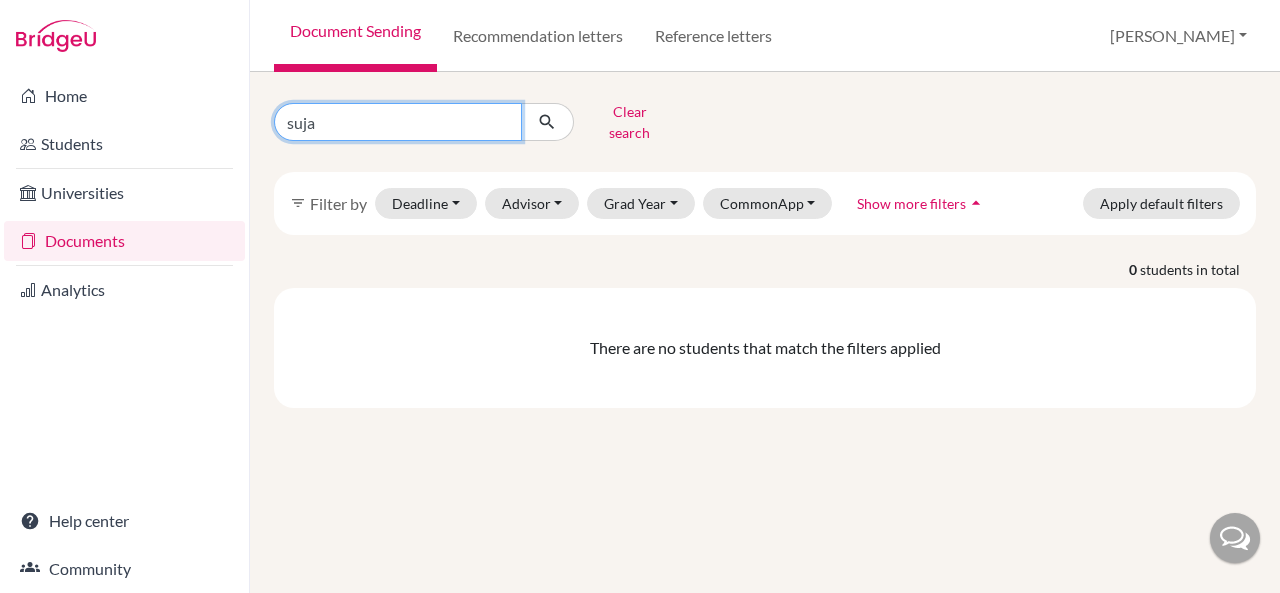 type on "sujay sai" 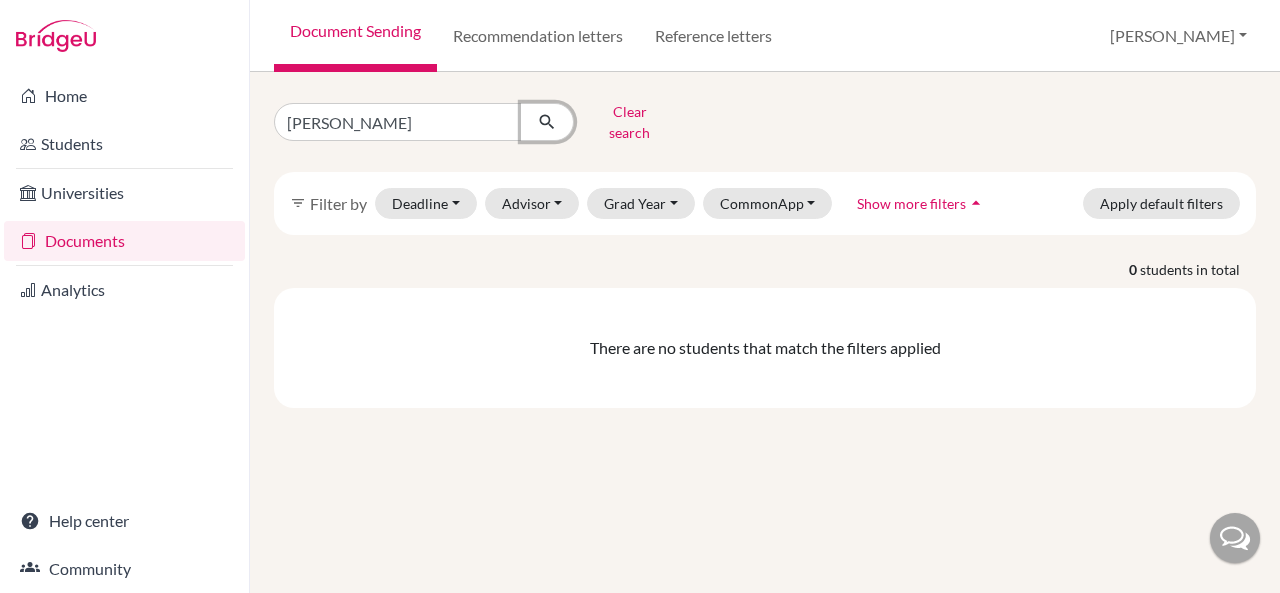 click at bounding box center (547, 122) 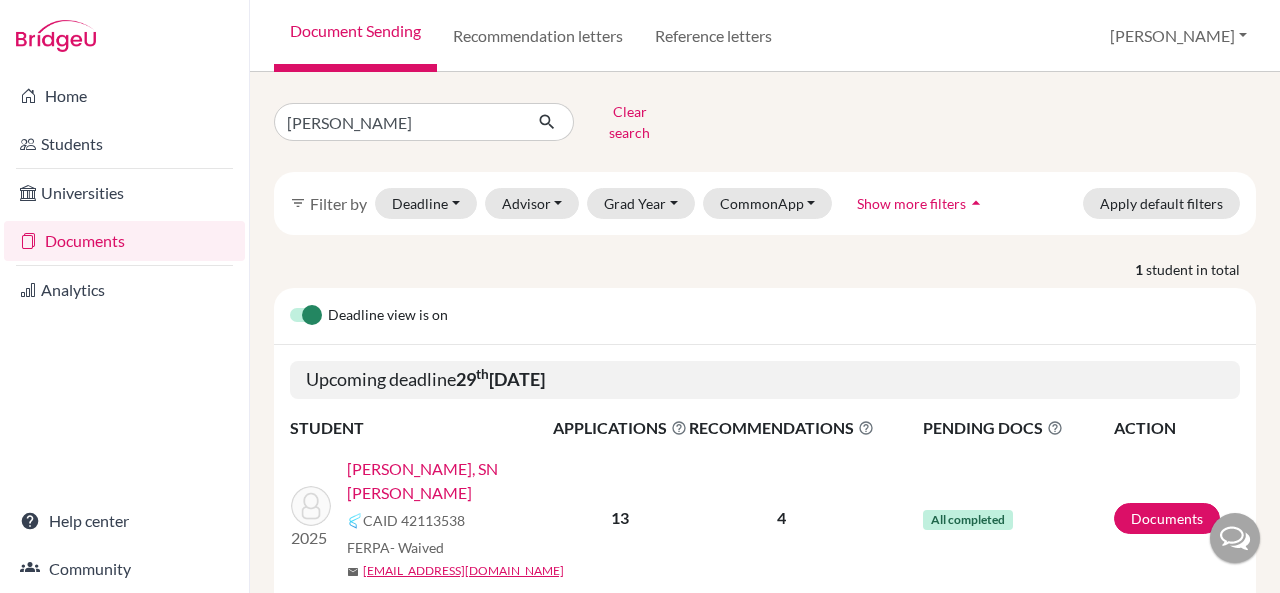 click on "Sai Raju, SN Sujay" at bounding box center (456, 481) 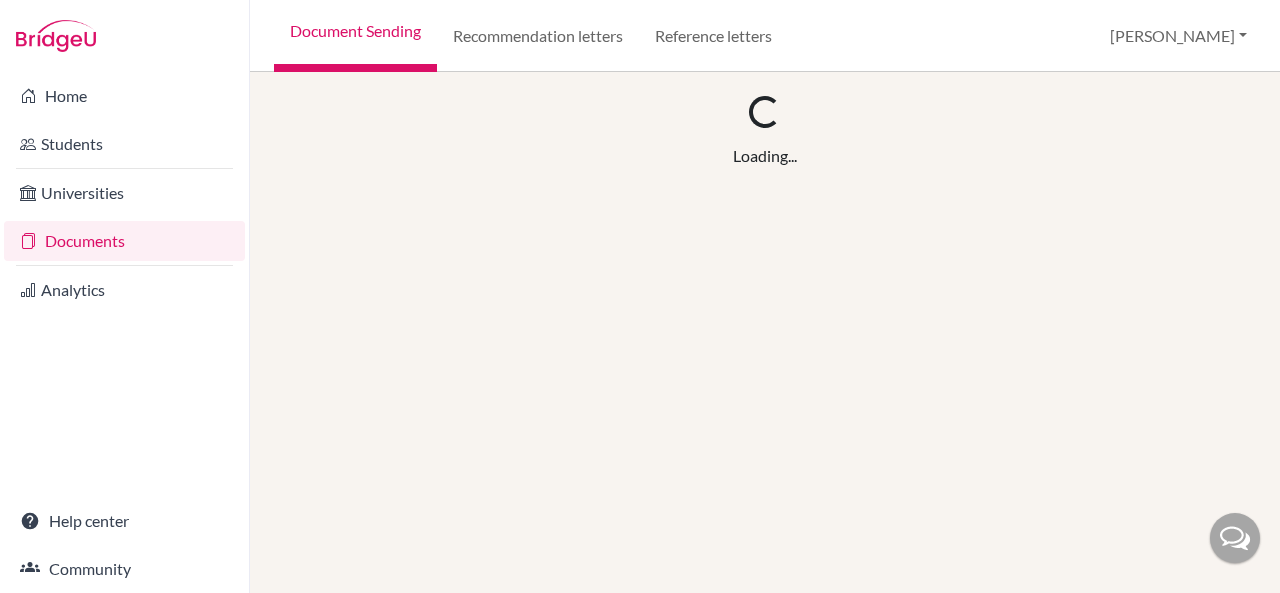 scroll, scrollTop: 0, scrollLeft: 0, axis: both 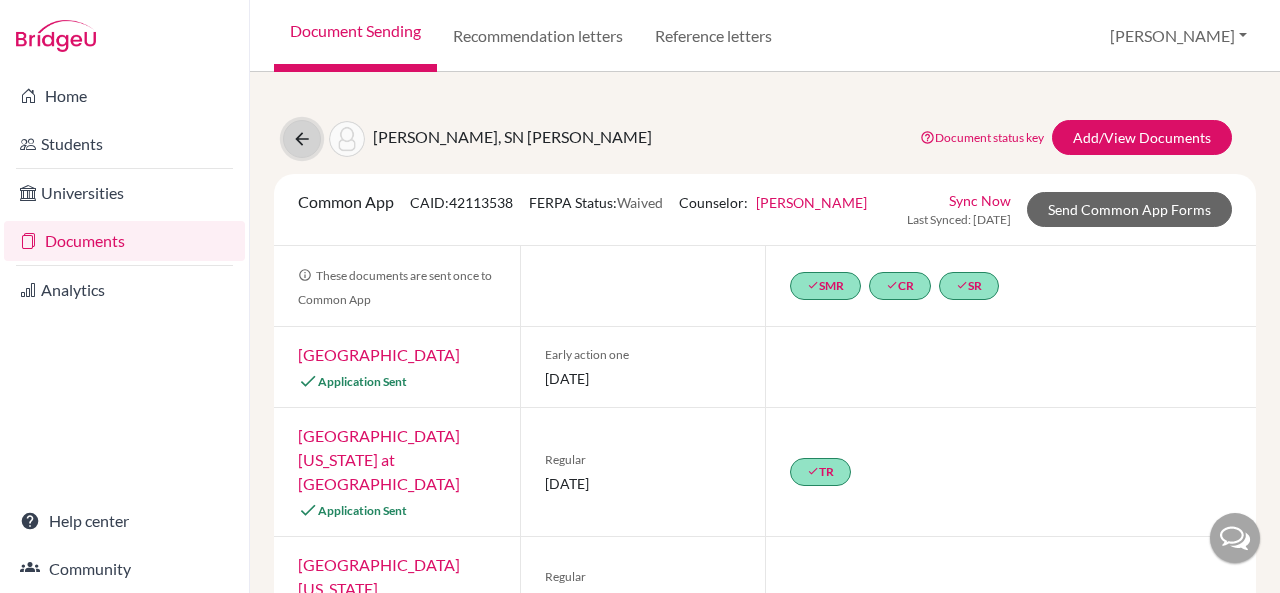 click at bounding box center (302, 139) 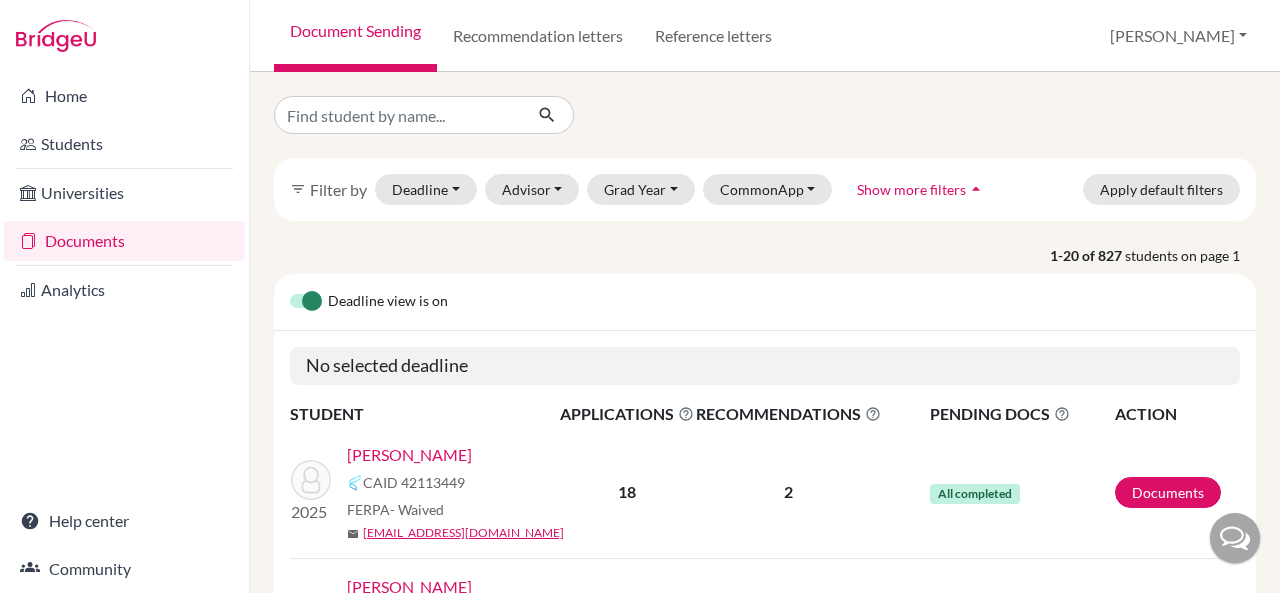 scroll, scrollTop: 0, scrollLeft: 0, axis: both 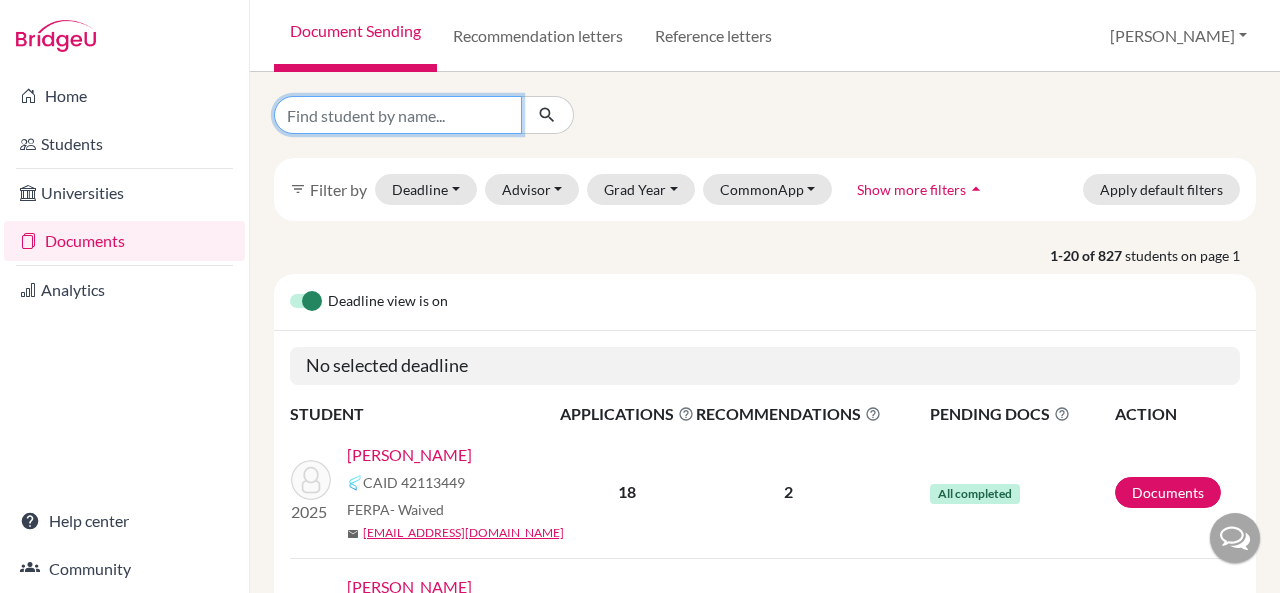 click at bounding box center [398, 115] 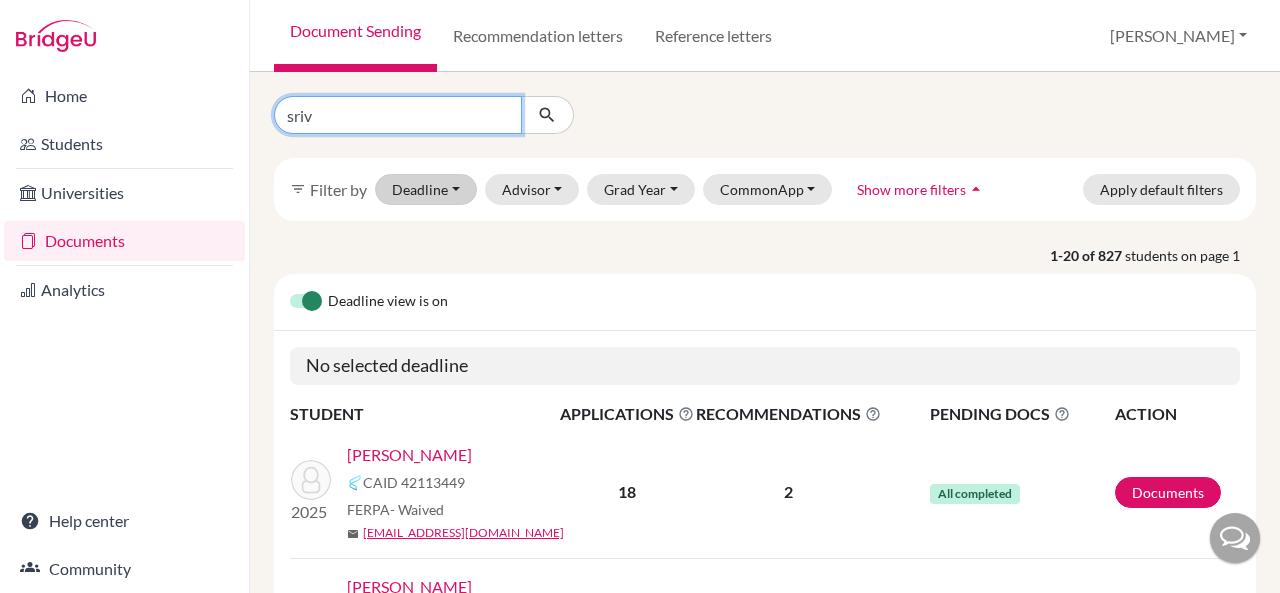 type on "srivatsan" 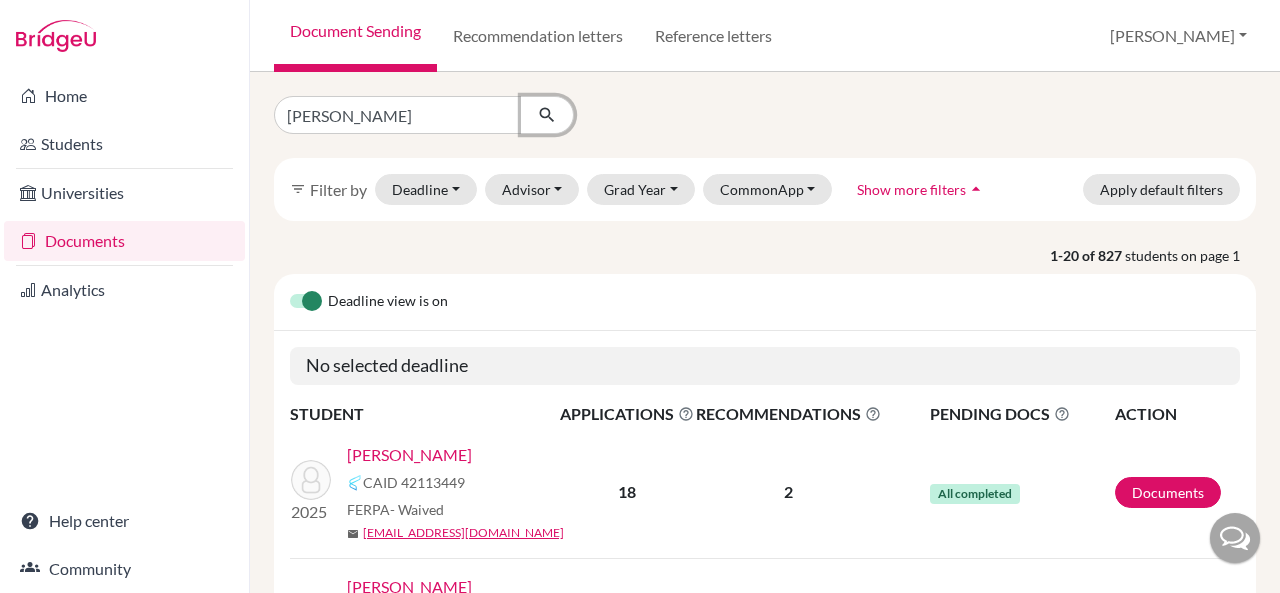 click at bounding box center [547, 115] 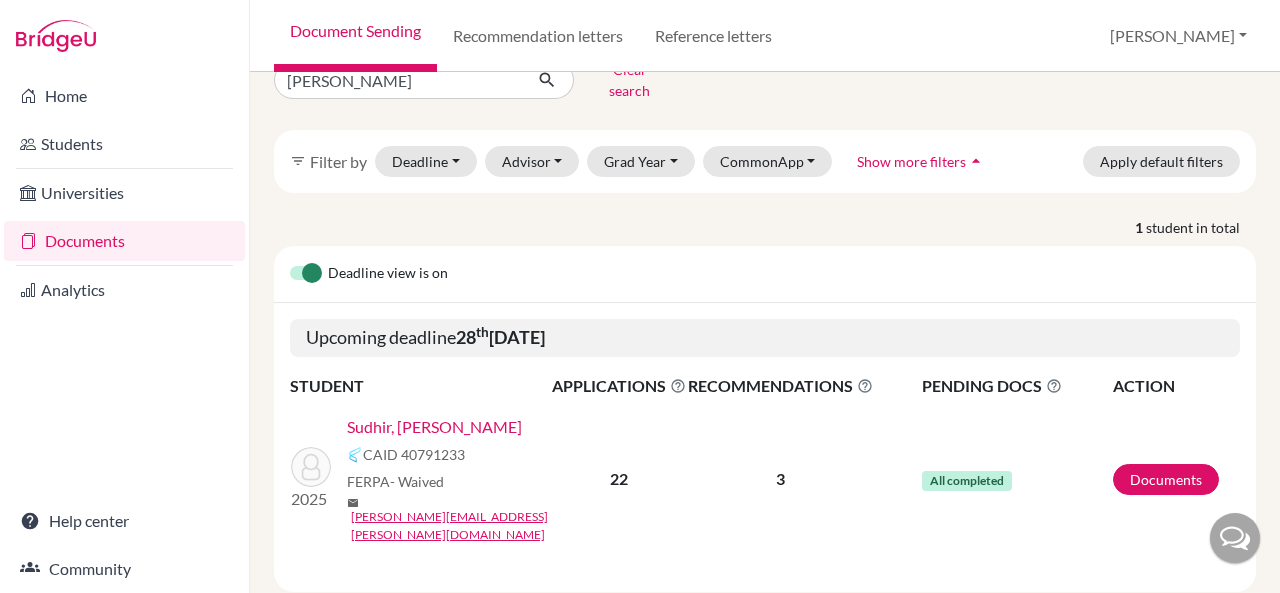 scroll, scrollTop: 44, scrollLeft: 0, axis: vertical 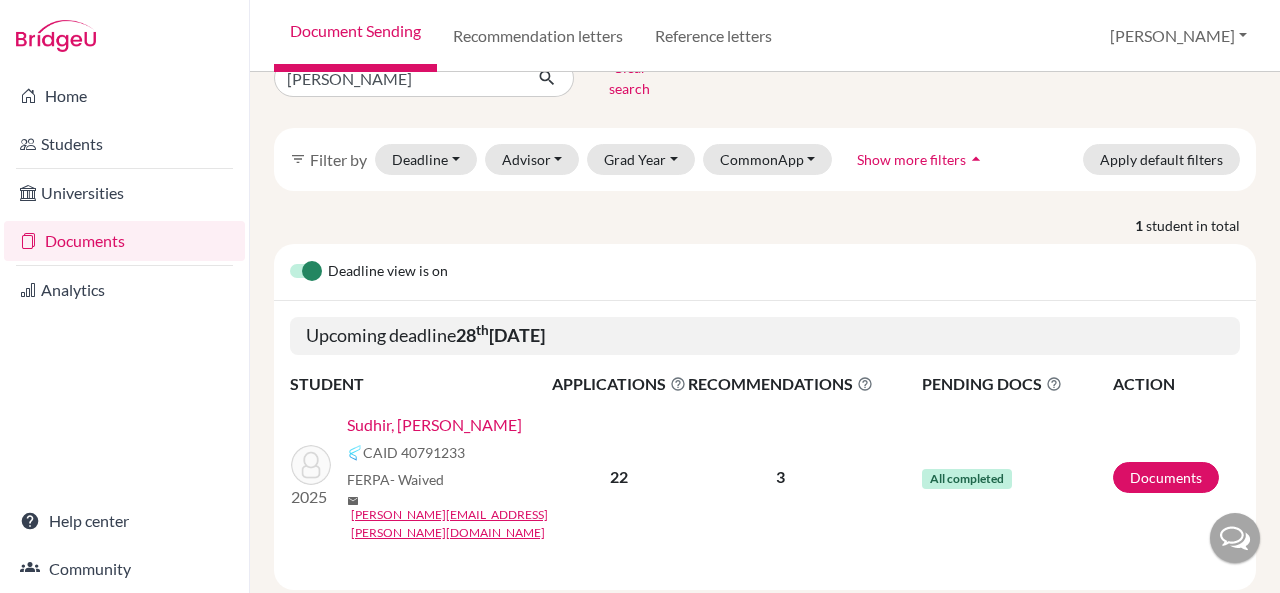 click on "Sudhir, Srivatsan" at bounding box center (434, 425) 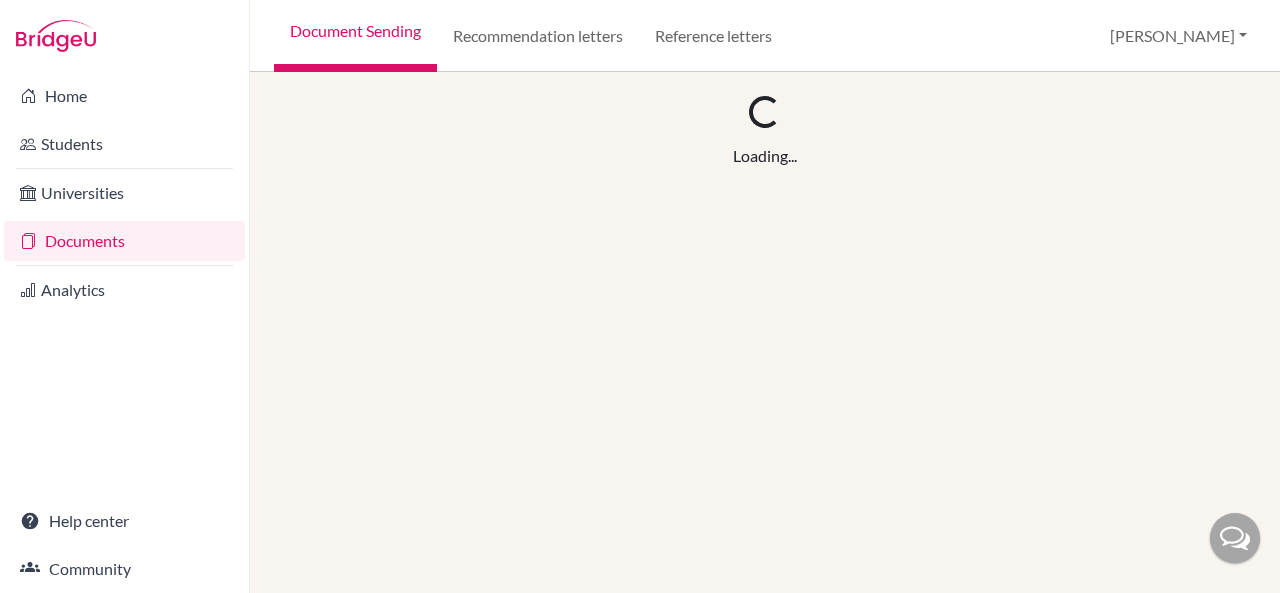 scroll, scrollTop: 0, scrollLeft: 0, axis: both 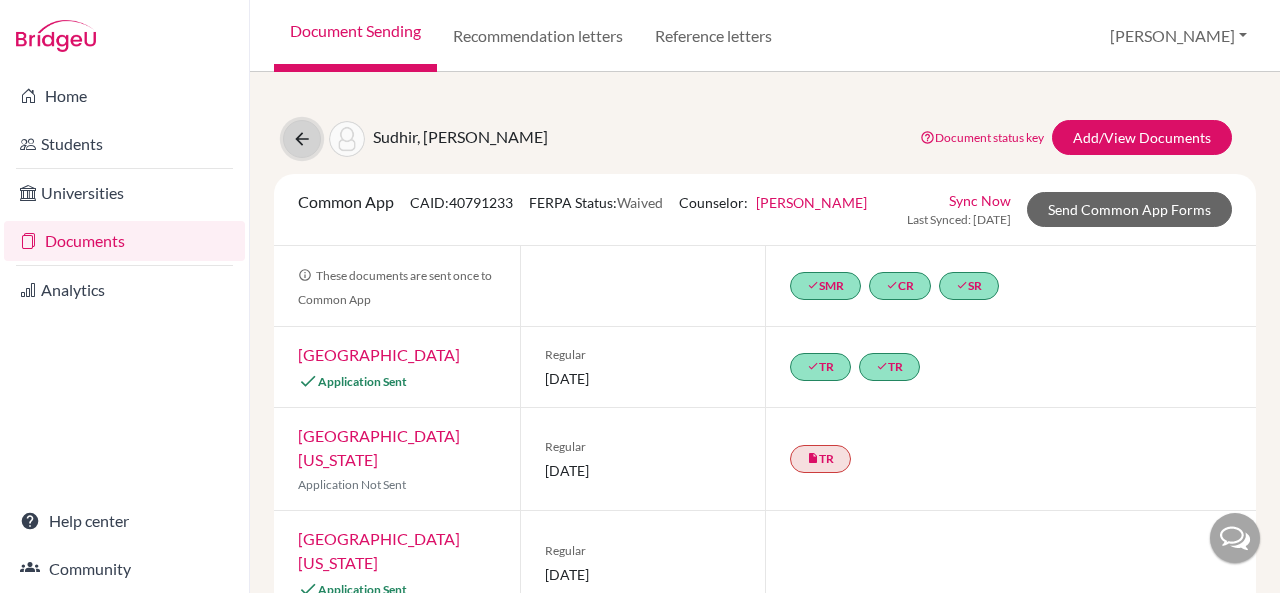 click at bounding box center (302, 139) 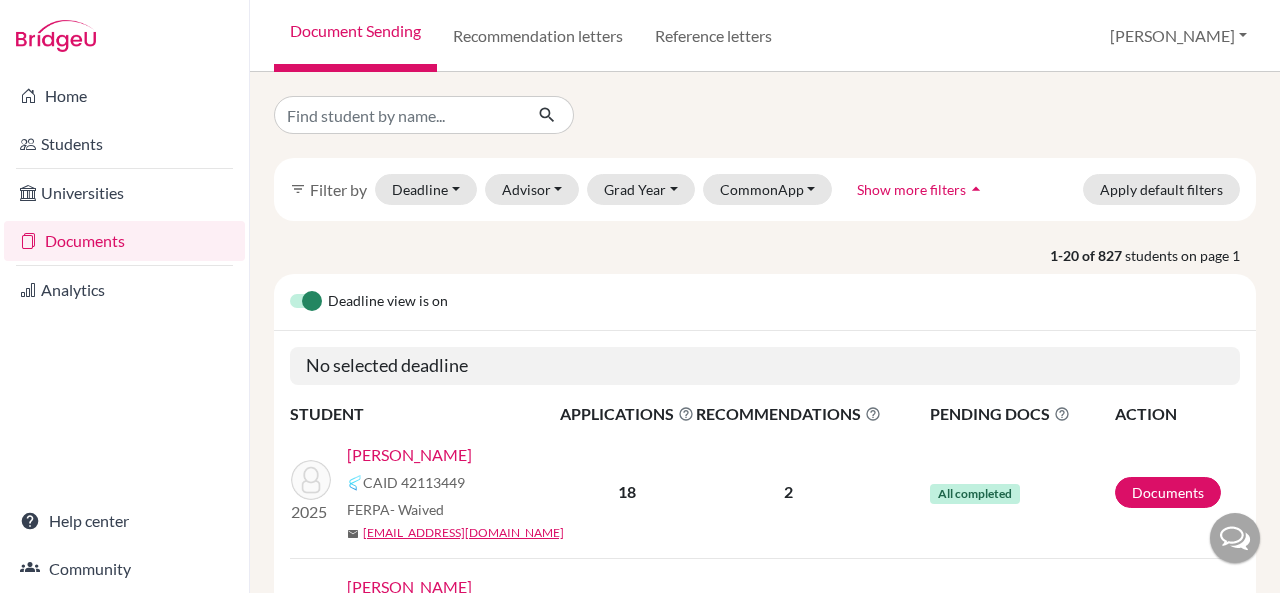 scroll, scrollTop: 0, scrollLeft: 0, axis: both 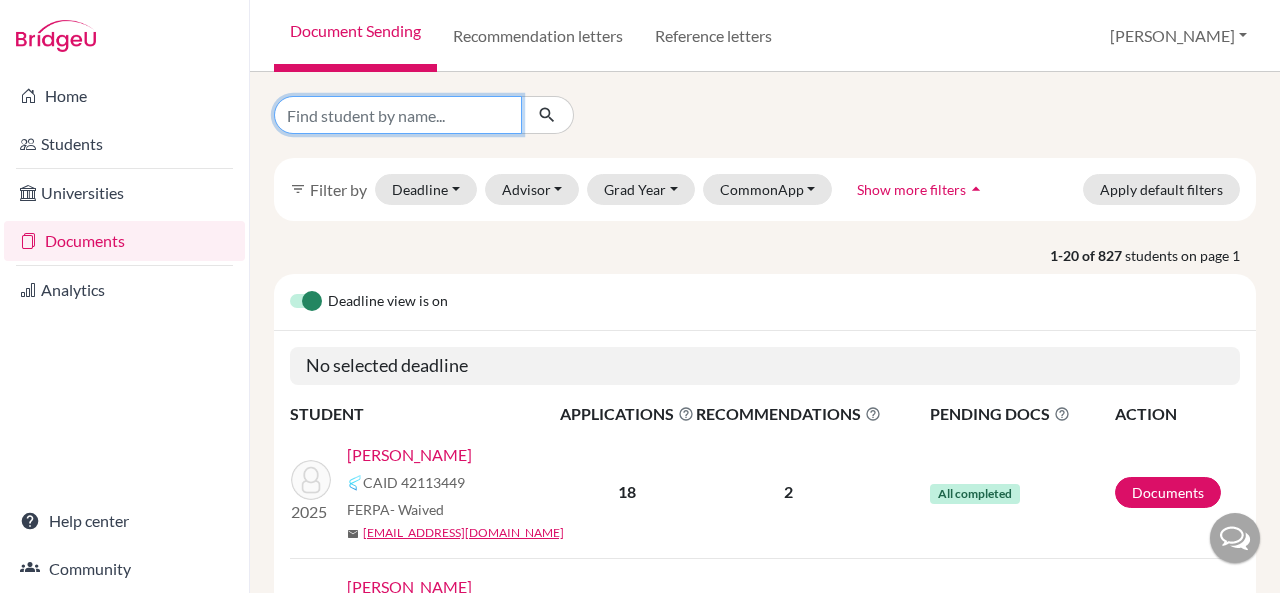 click at bounding box center (398, 115) 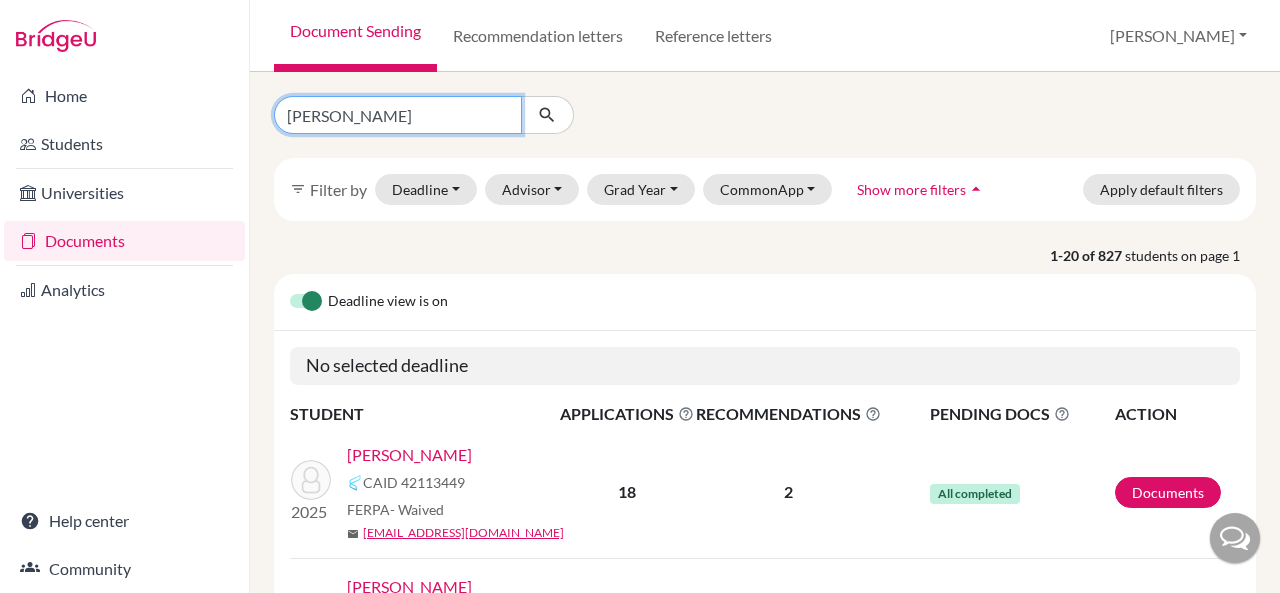 type on "[PERSON_NAME]" 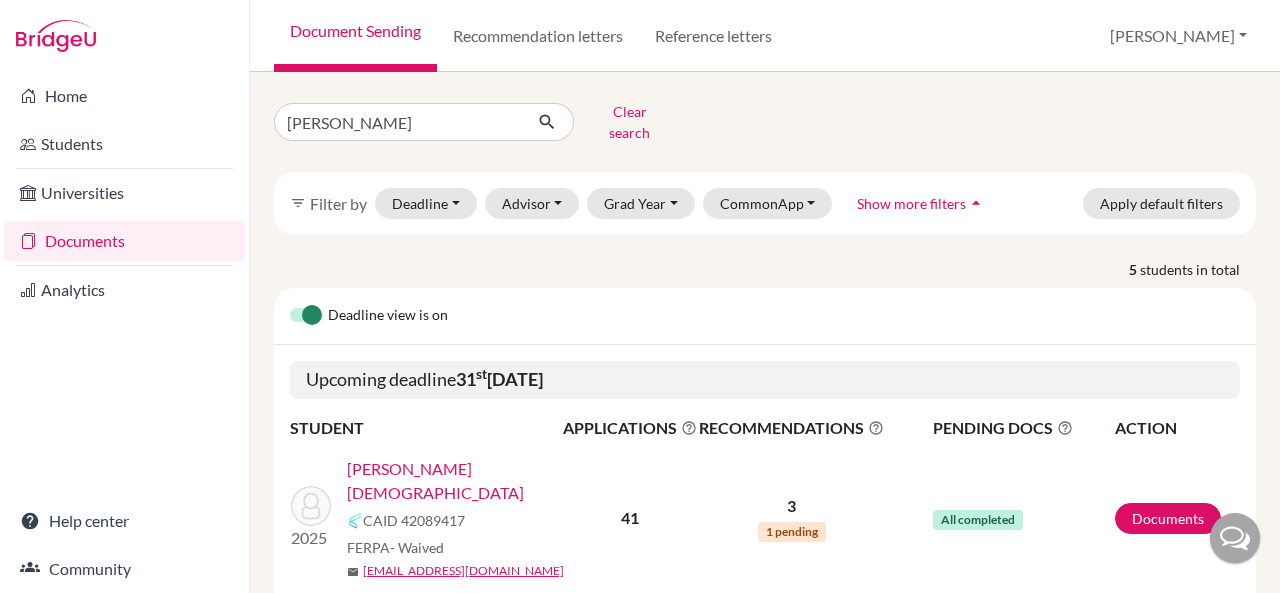 click on "[PERSON_NAME][DEMOGRAPHIC_DATA]" at bounding box center (461, 481) 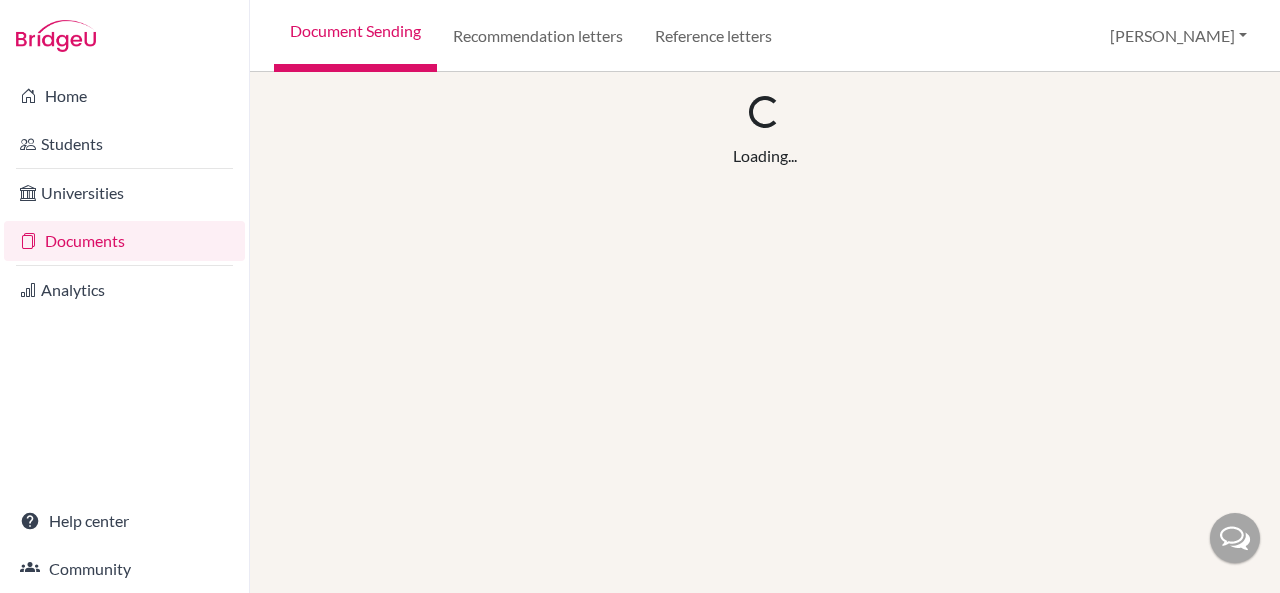 scroll, scrollTop: 0, scrollLeft: 0, axis: both 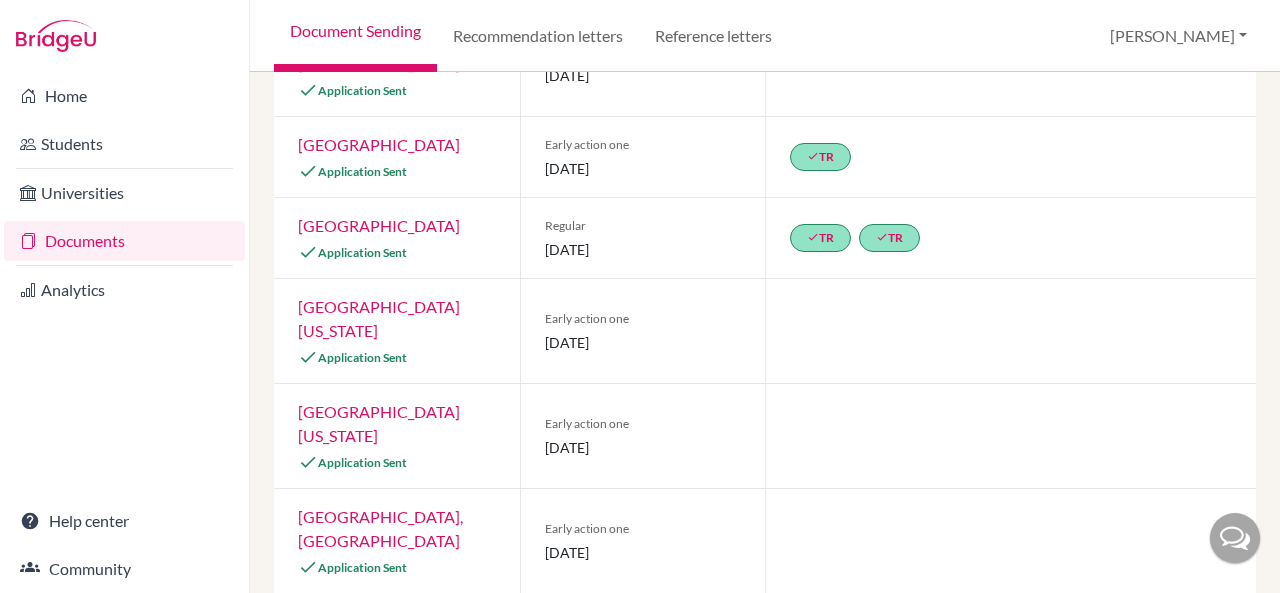 click on "Early action one 15 October 2024" at bounding box center [643, 331] 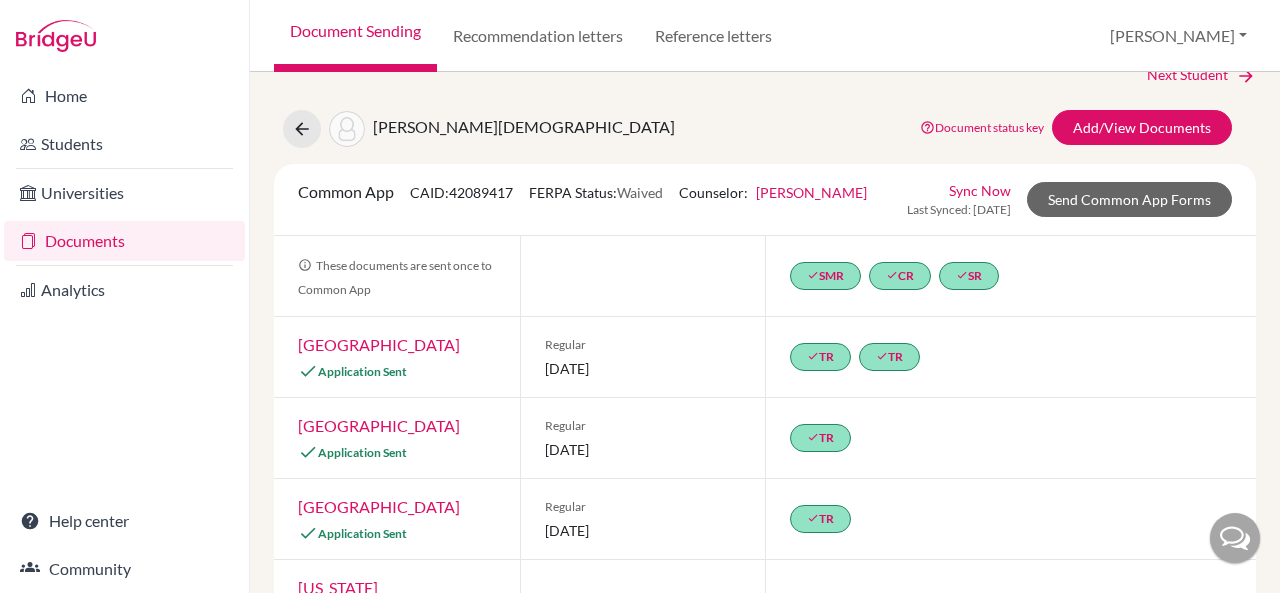scroll, scrollTop: 13, scrollLeft: 0, axis: vertical 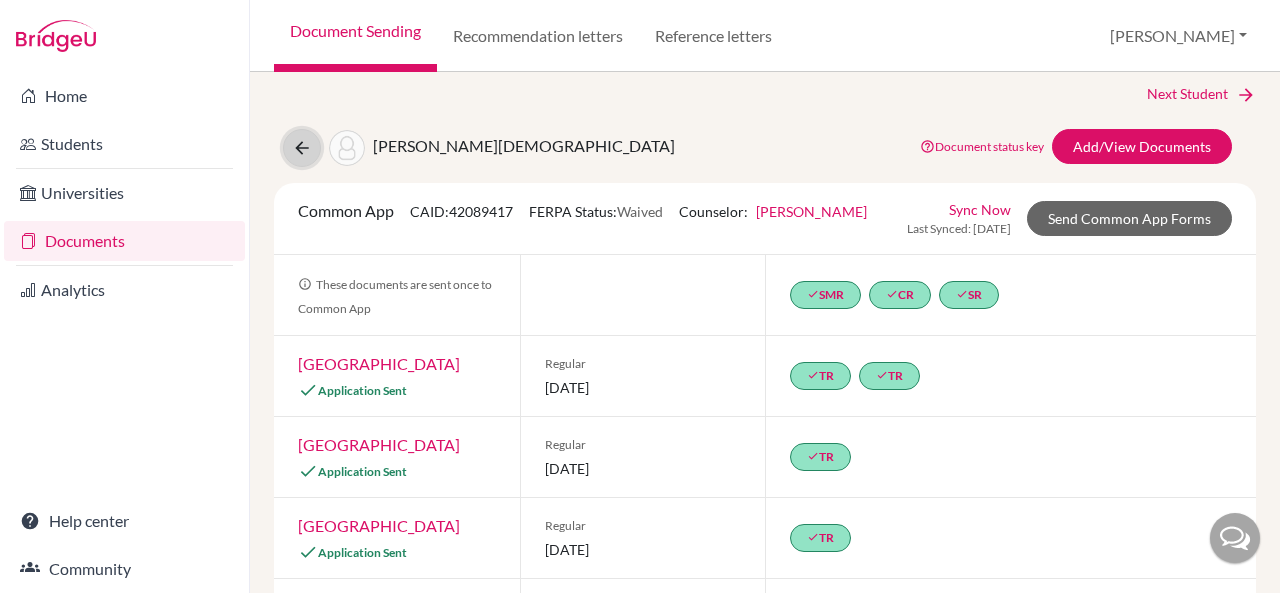 click at bounding box center [302, 148] 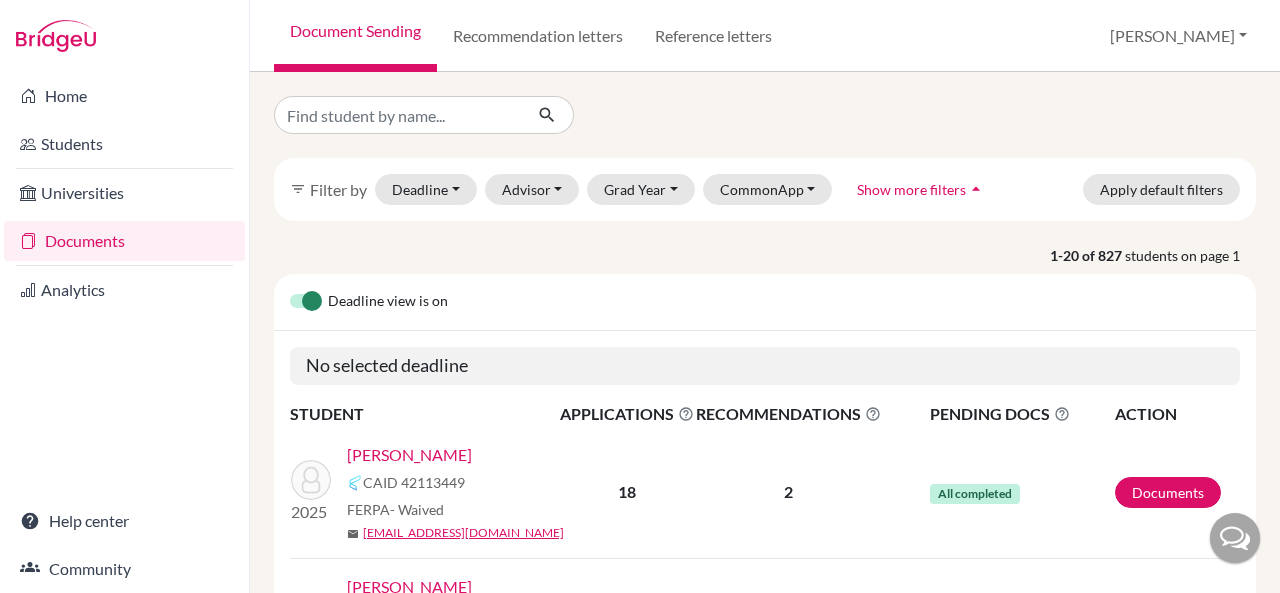 scroll, scrollTop: 0, scrollLeft: 0, axis: both 